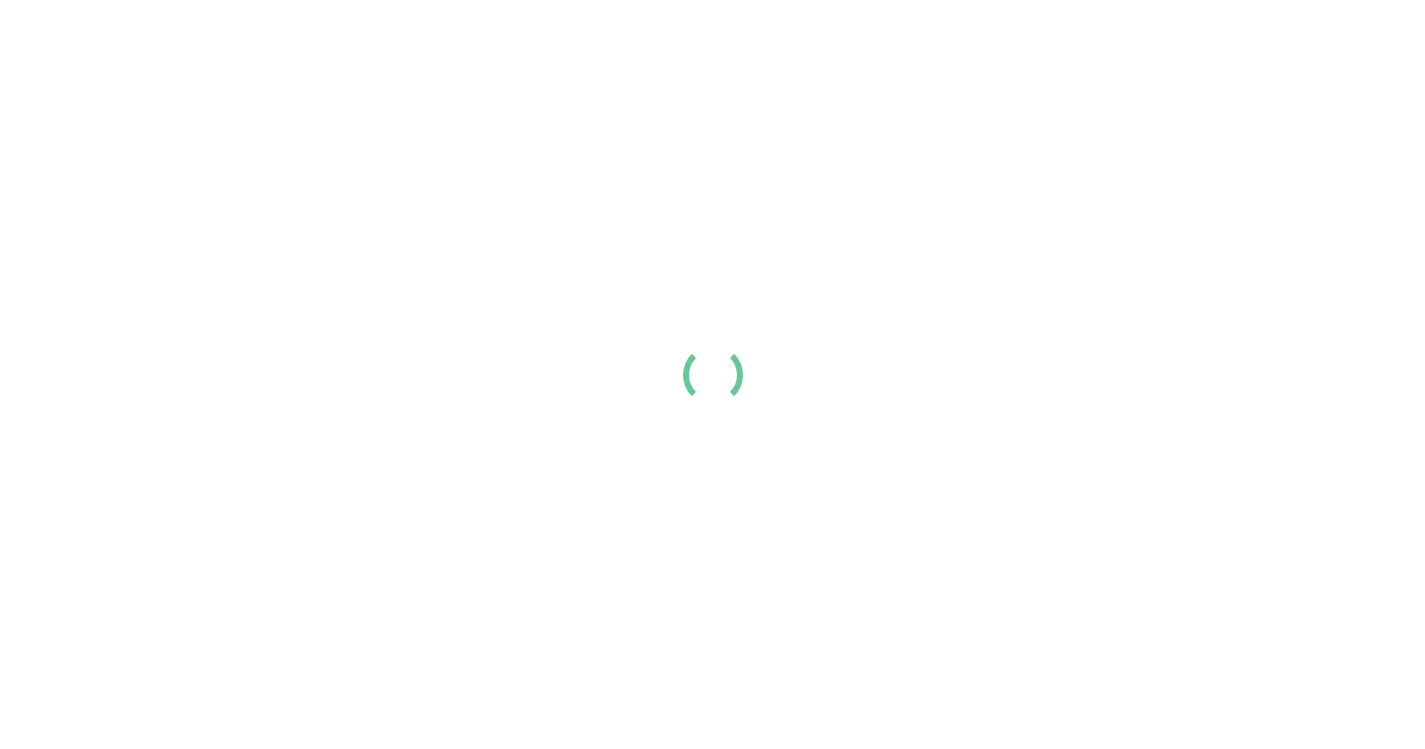 scroll, scrollTop: 0, scrollLeft: 0, axis: both 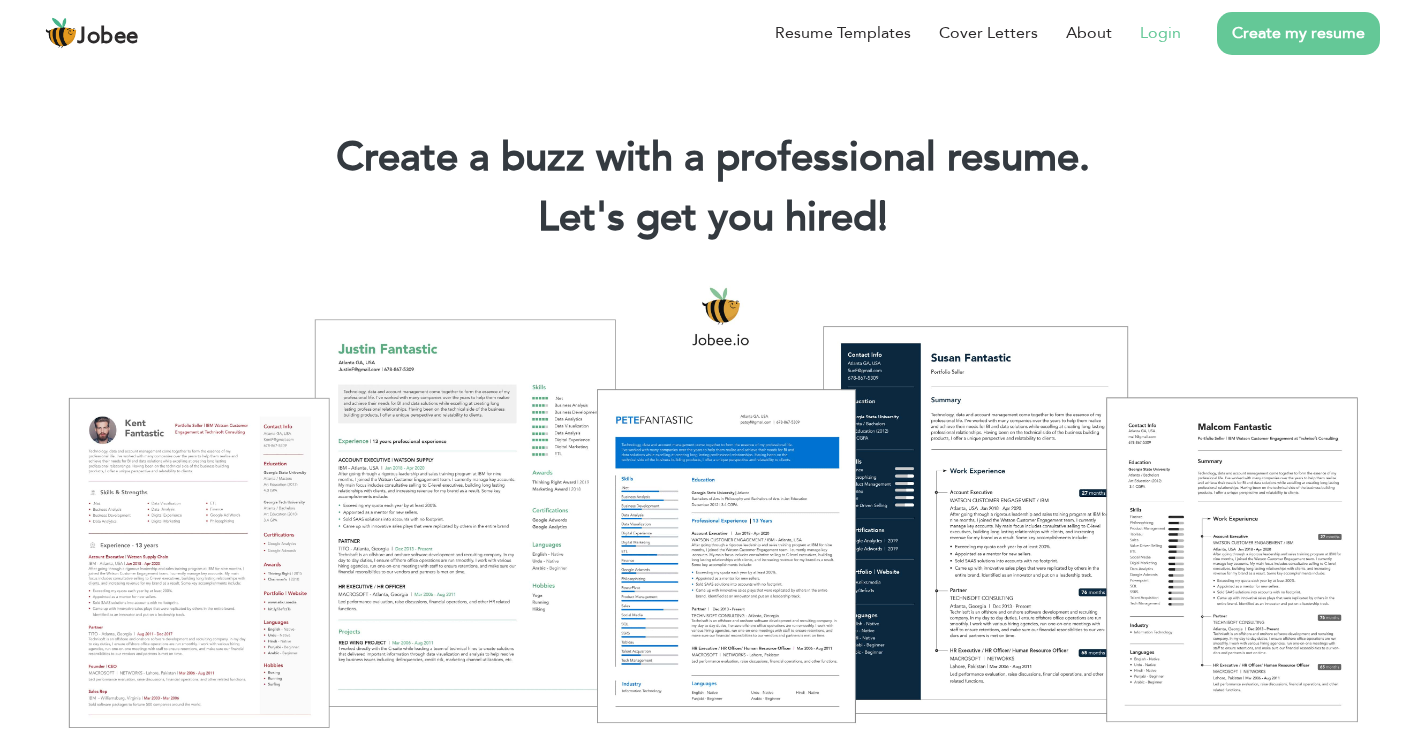 click on "Login" at bounding box center (1160, 33) 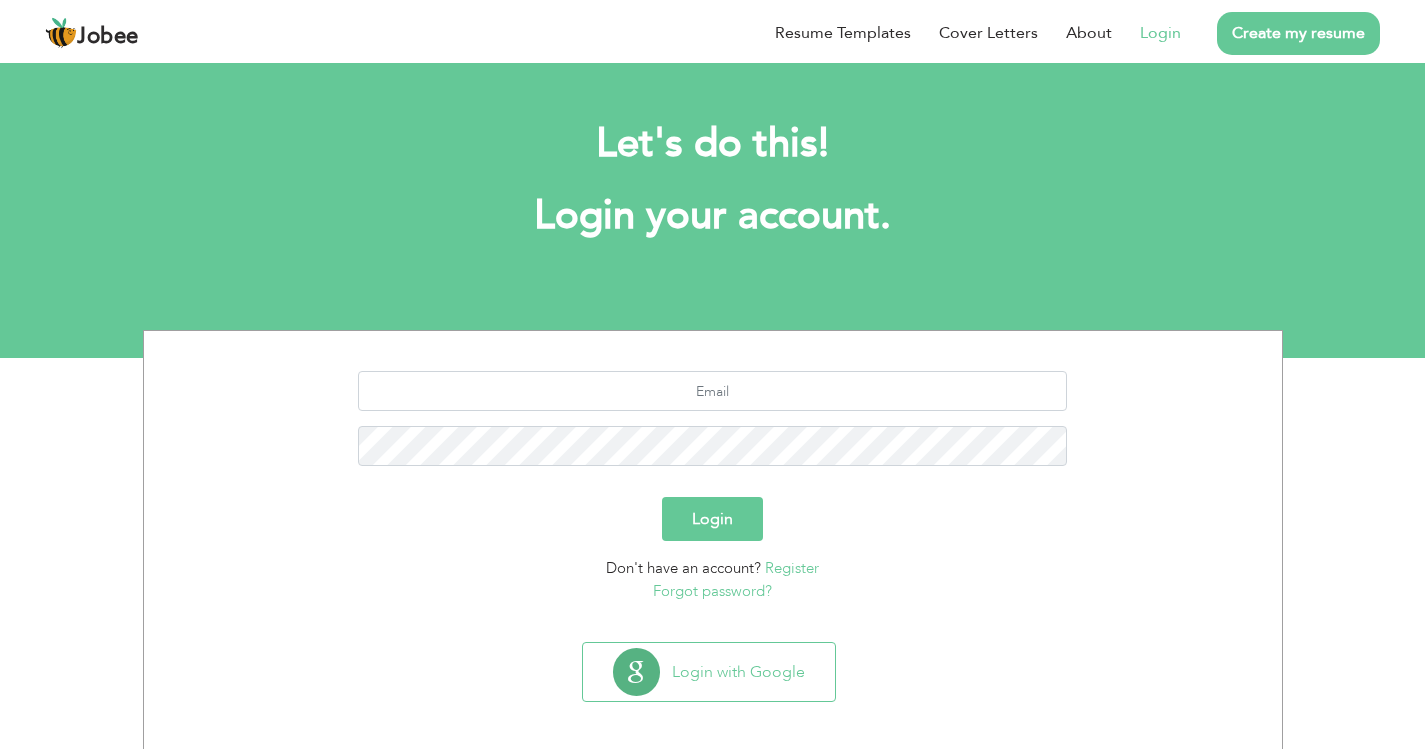 scroll, scrollTop: 0, scrollLeft: 0, axis: both 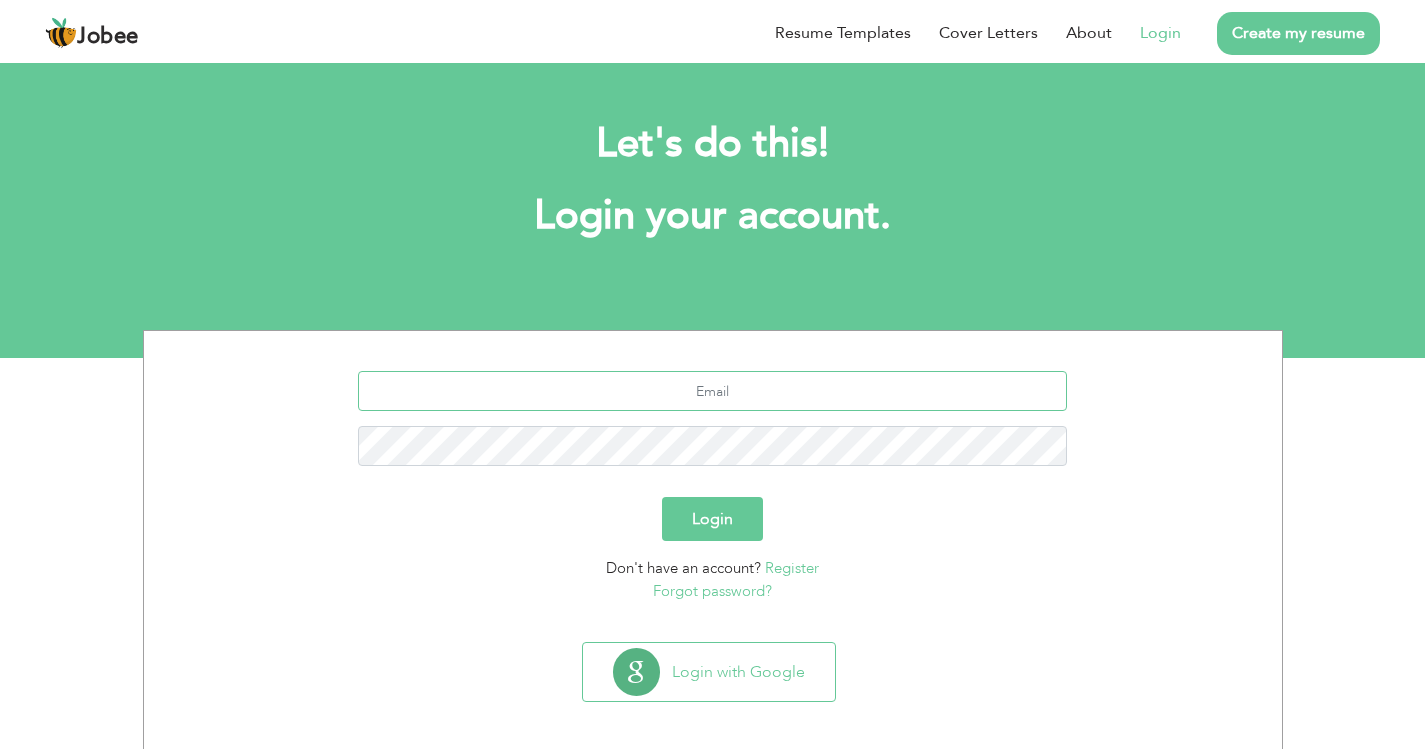 click at bounding box center [712, 391] 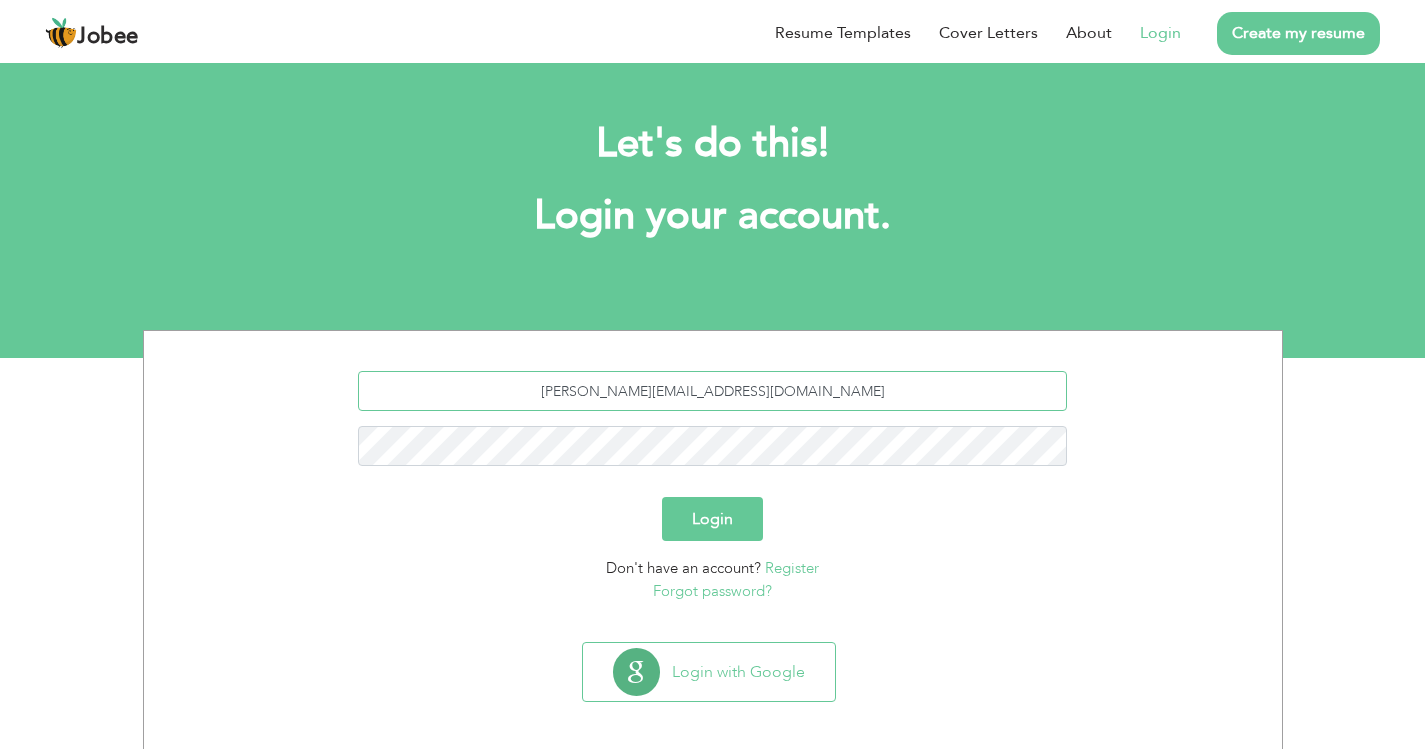 type on "[PERSON_NAME][EMAIL_ADDRESS][DOMAIN_NAME]" 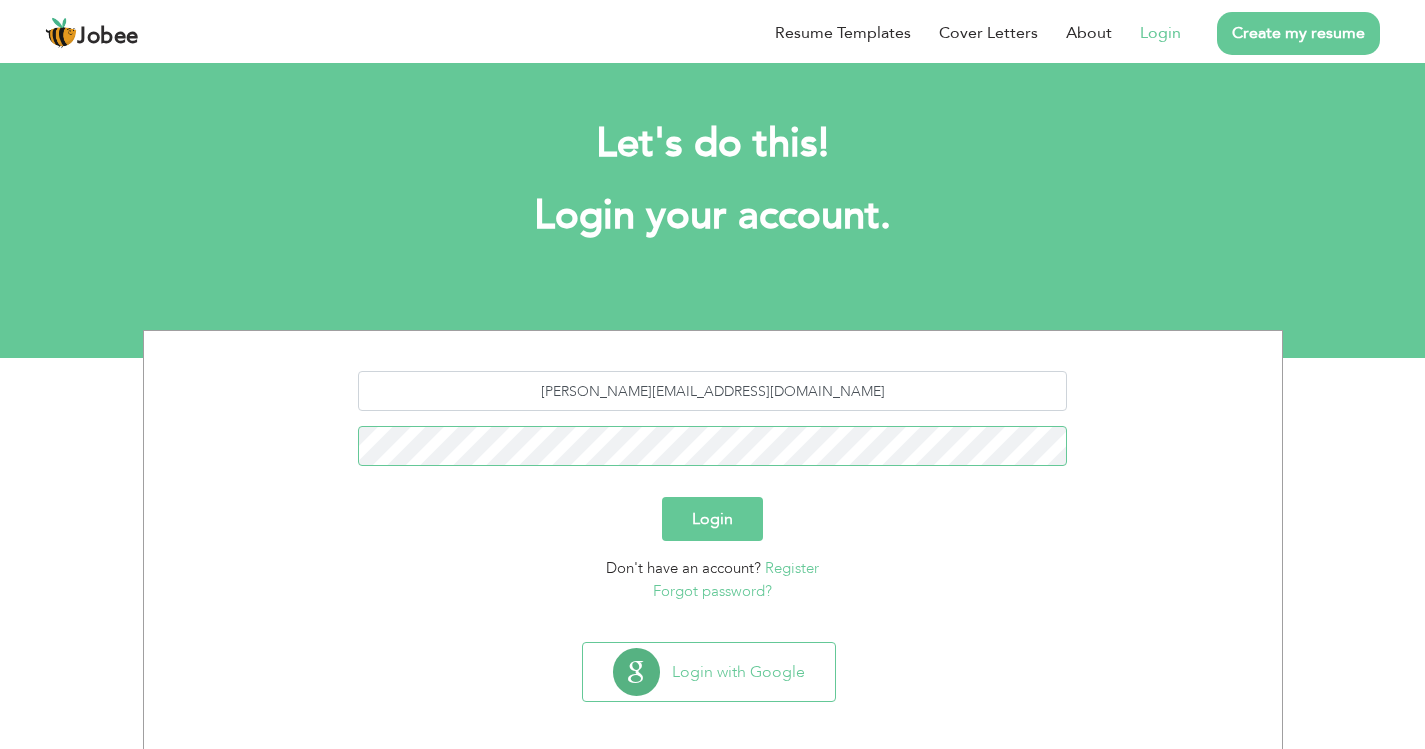 click on "Login" at bounding box center [712, 519] 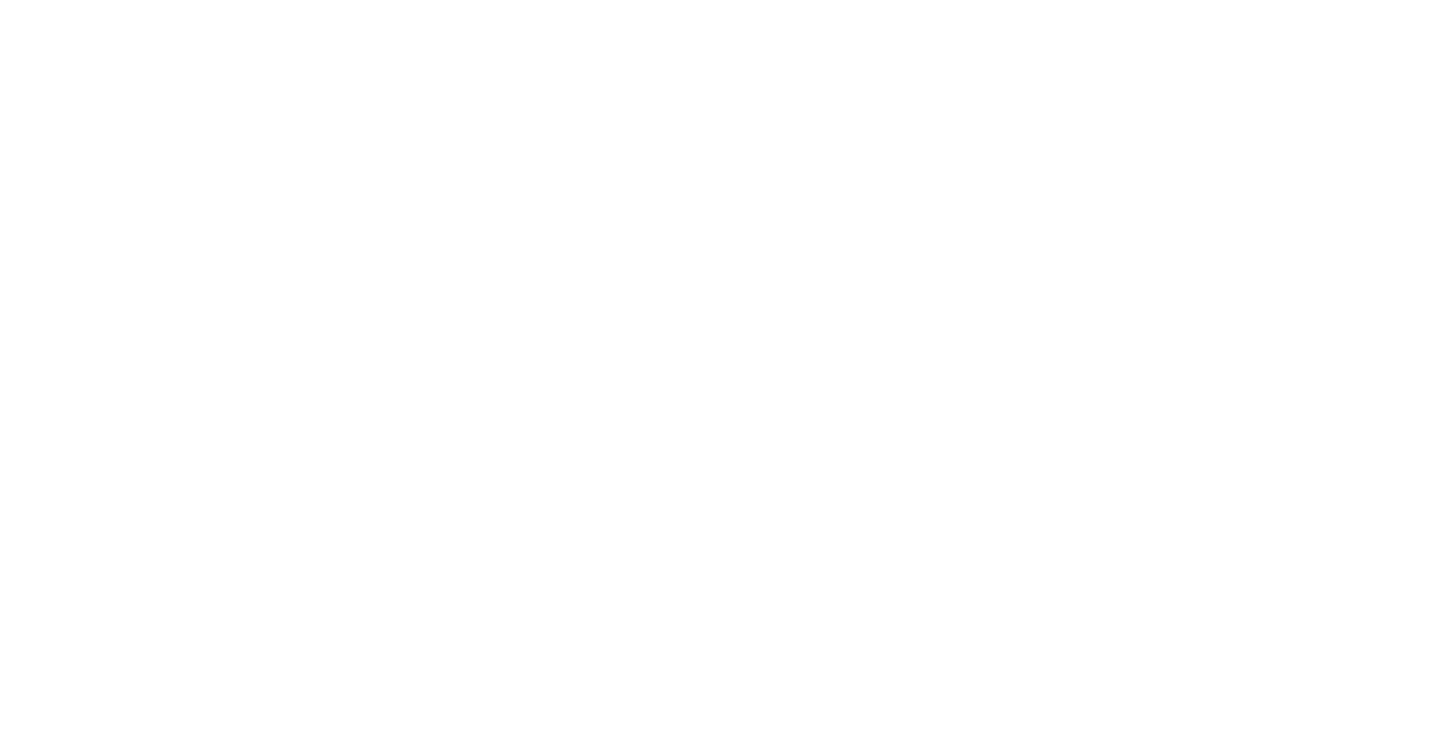 scroll, scrollTop: 0, scrollLeft: 0, axis: both 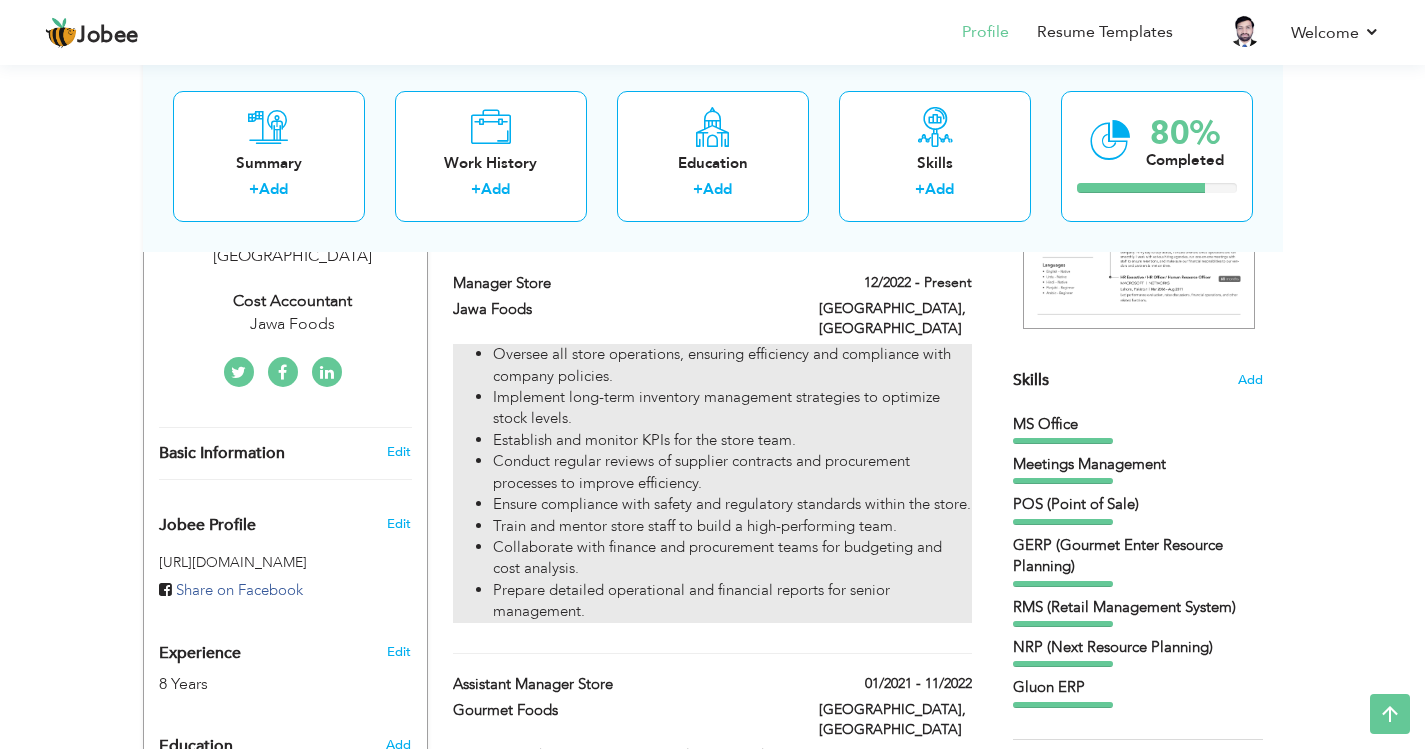 click on "Implement long-term inventory management strategies to optimize stock levels." at bounding box center (732, 408) 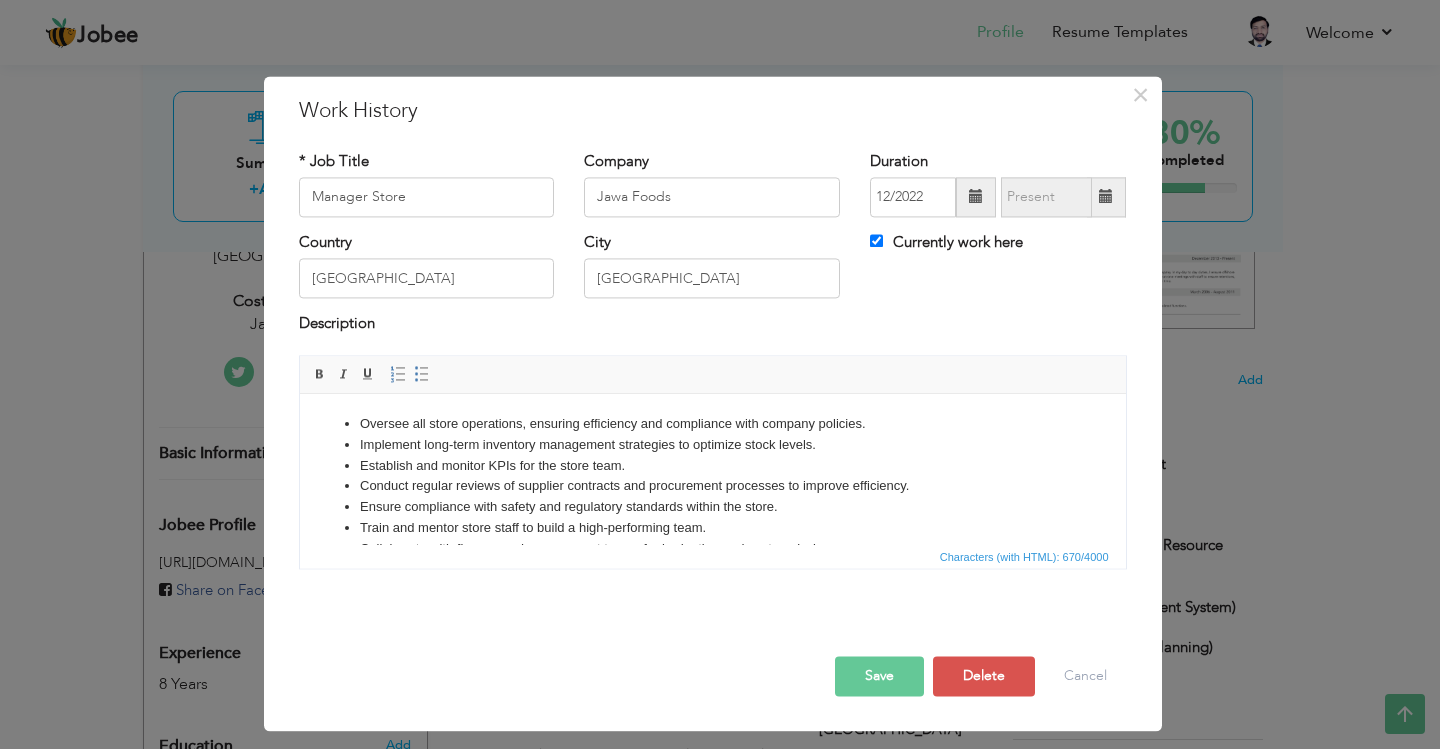 click on "Establish and monitor KPIs for the store team." at bounding box center (712, 466) 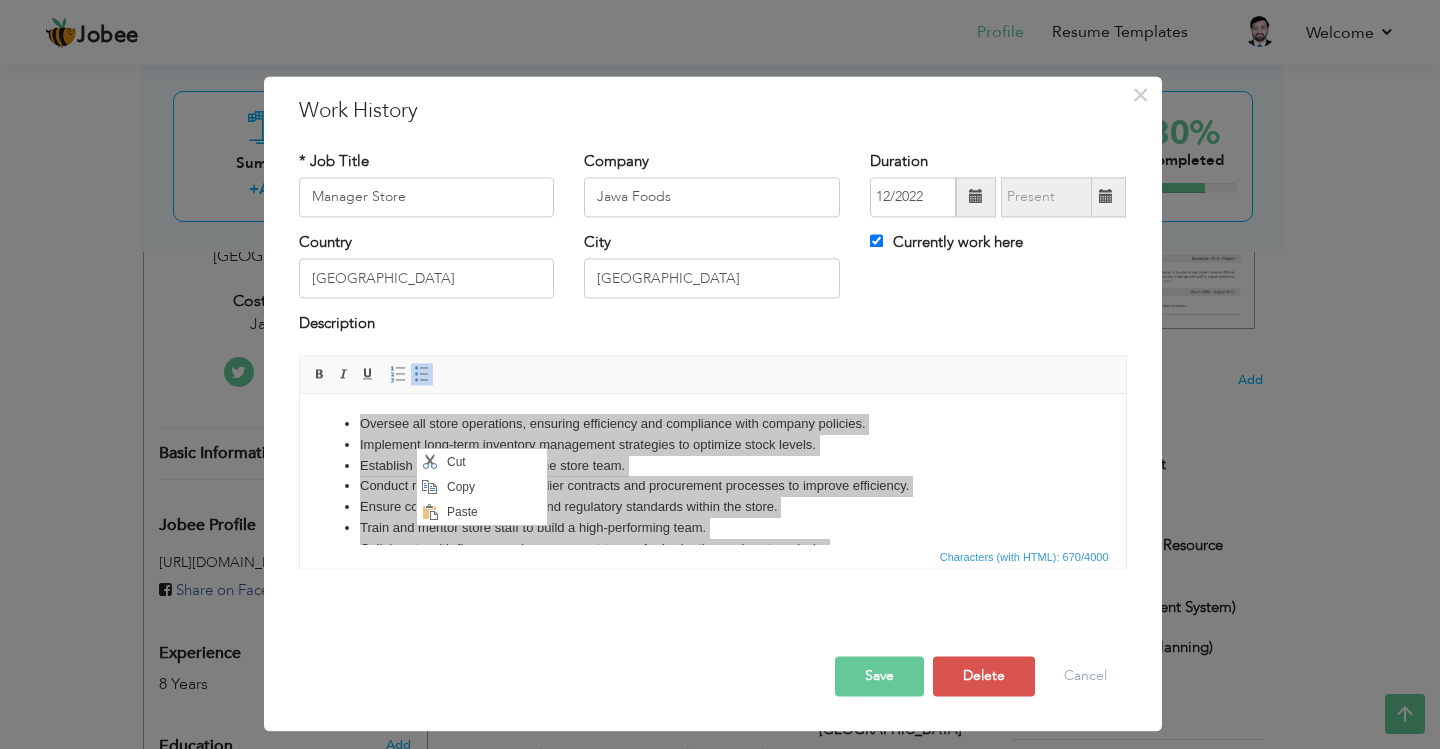 scroll, scrollTop: 0, scrollLeft: 0, axis: both 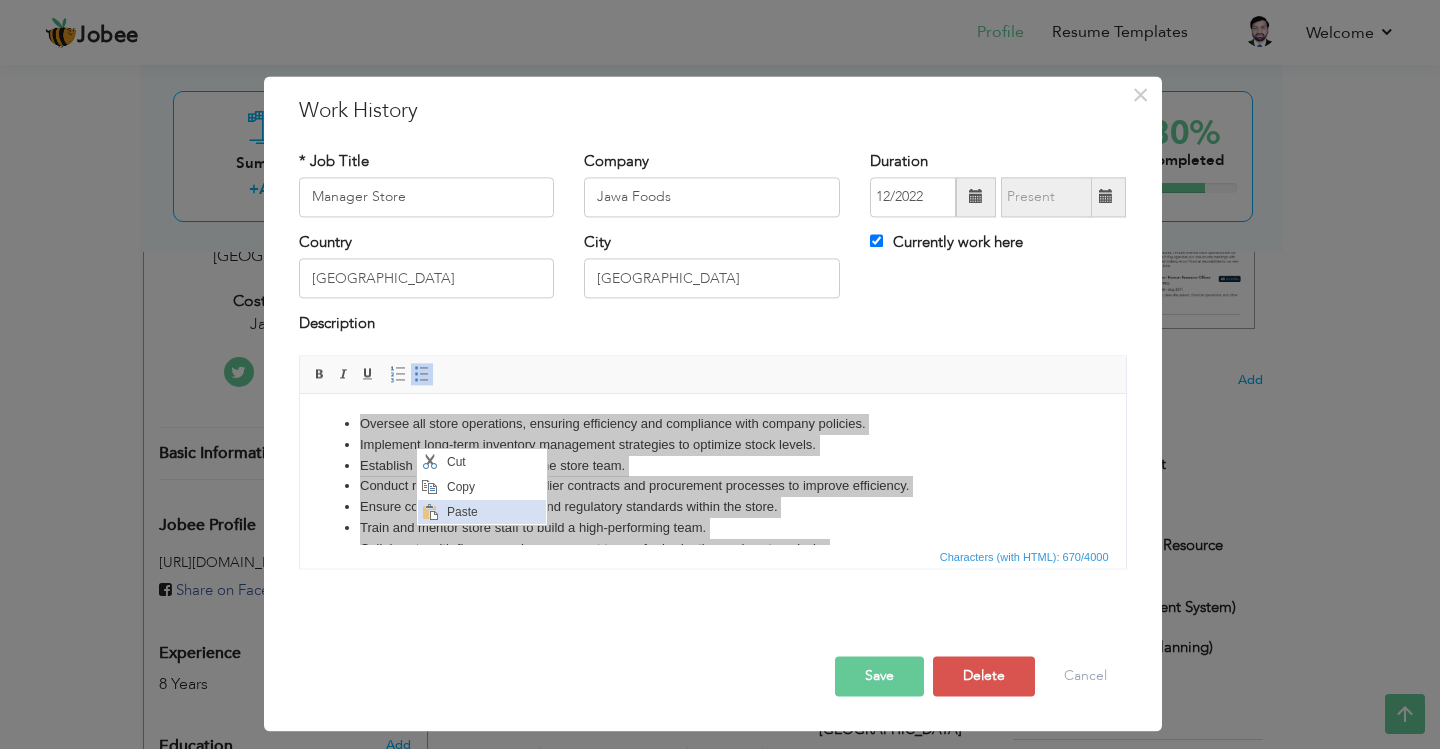 click on "Paste" at bounding box center [493, 512] 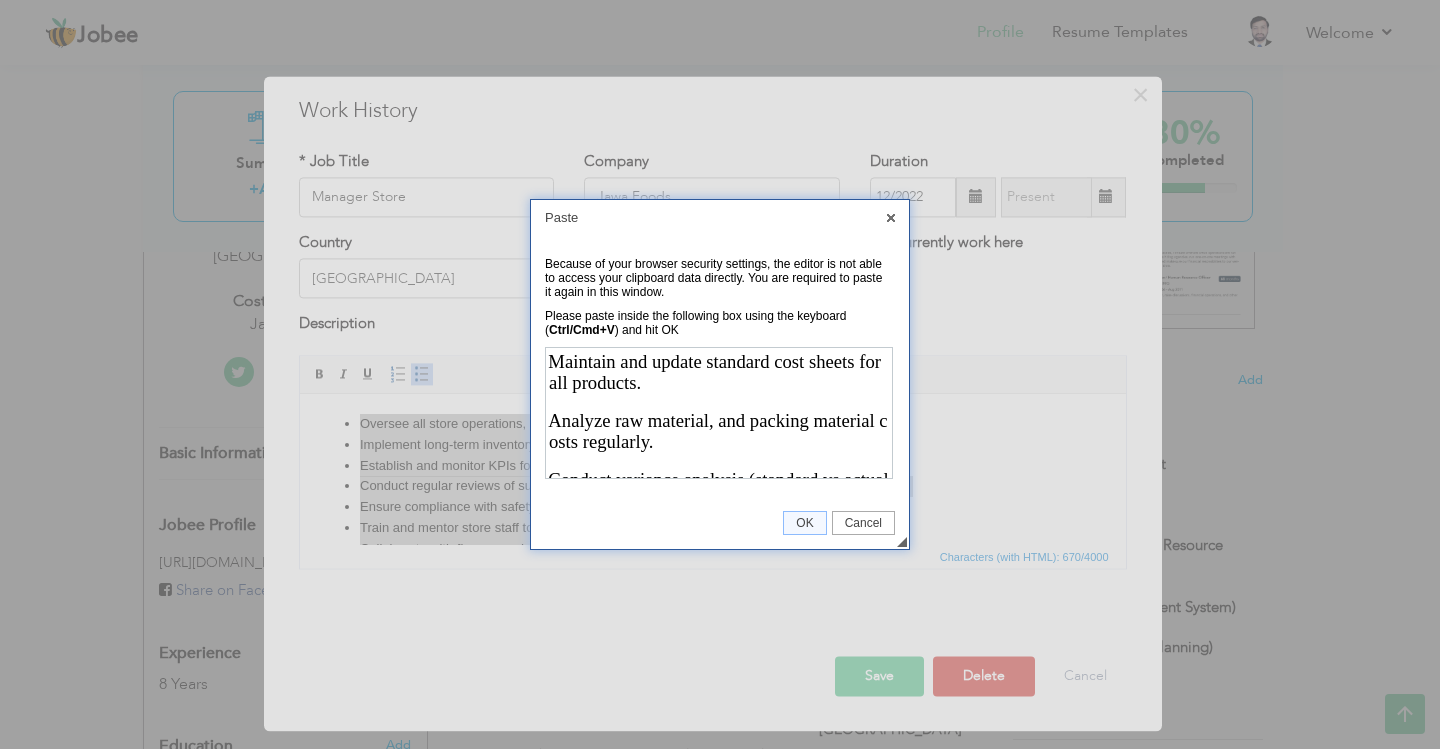 scroll, scrollTop: 0, scrollLeft: 0, axis: both 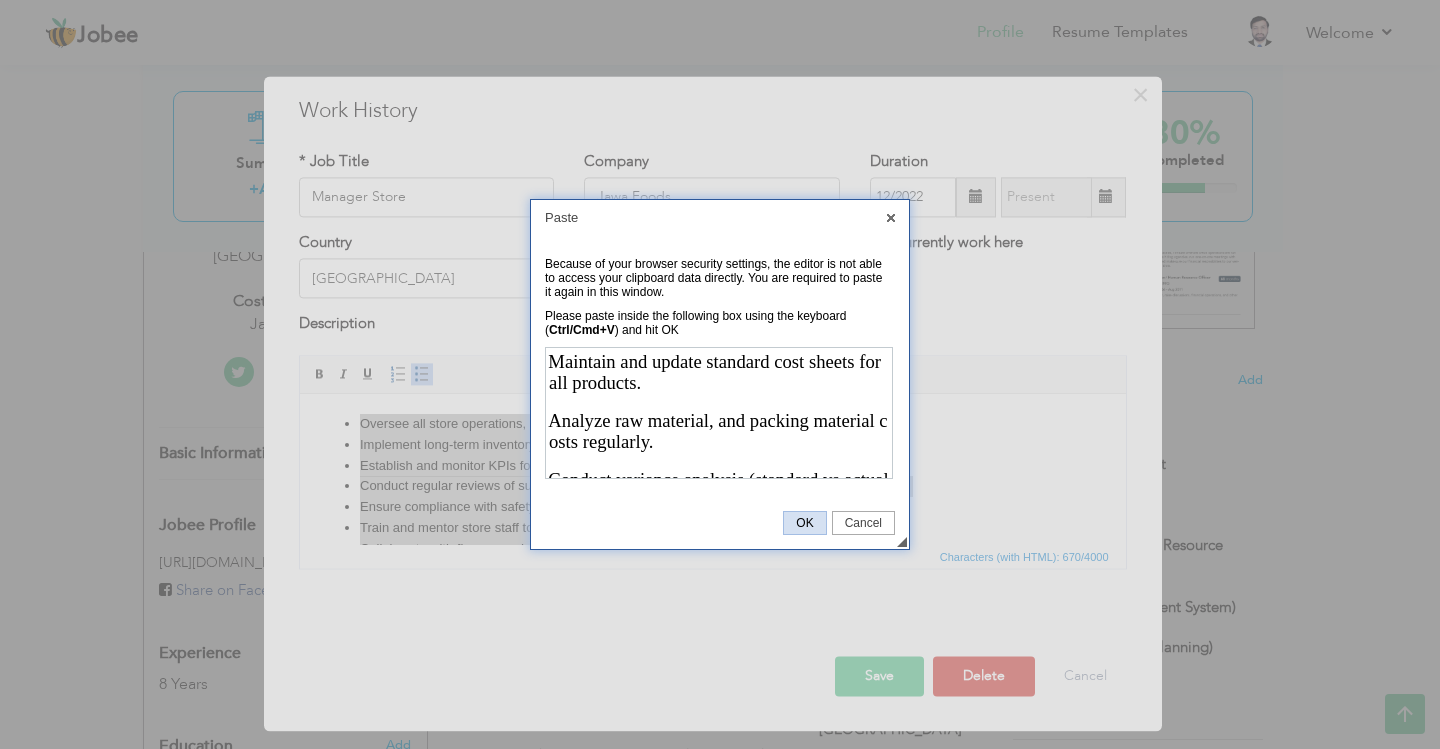 click on "OK" at bounding box center (804, 523) 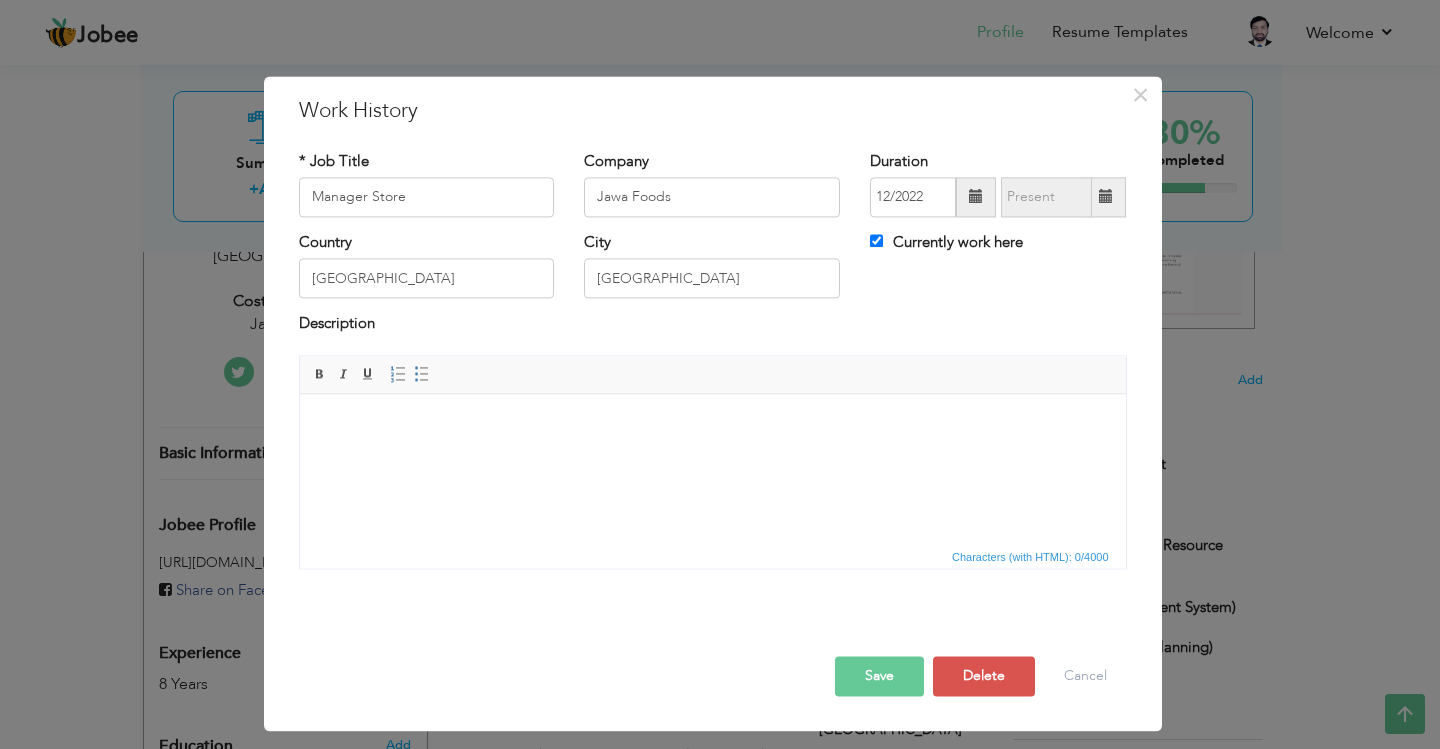 drag, startPoint x: 556, startPoint y: 465, endPoint x: 343, endPoint y: 412, distance: 219.49487 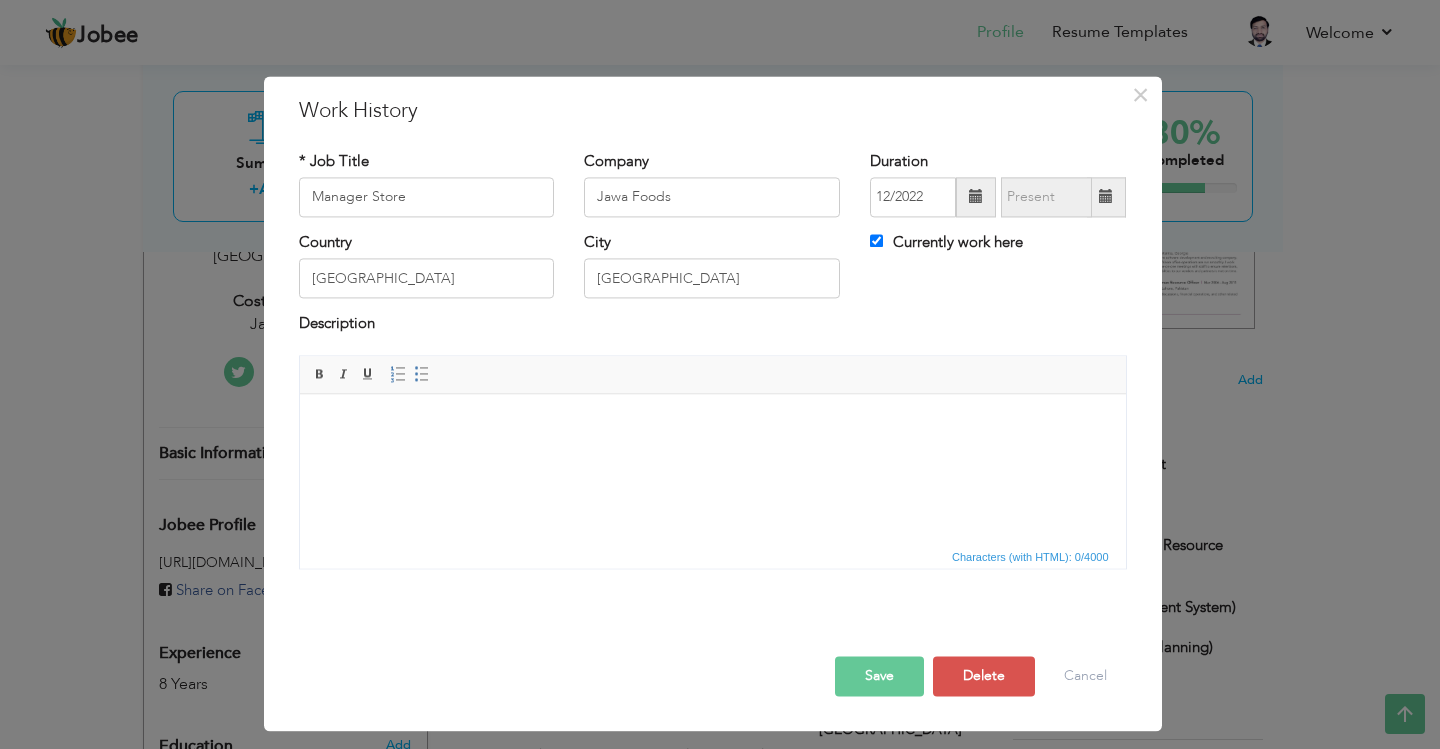 click at bounding box center [712, 424] 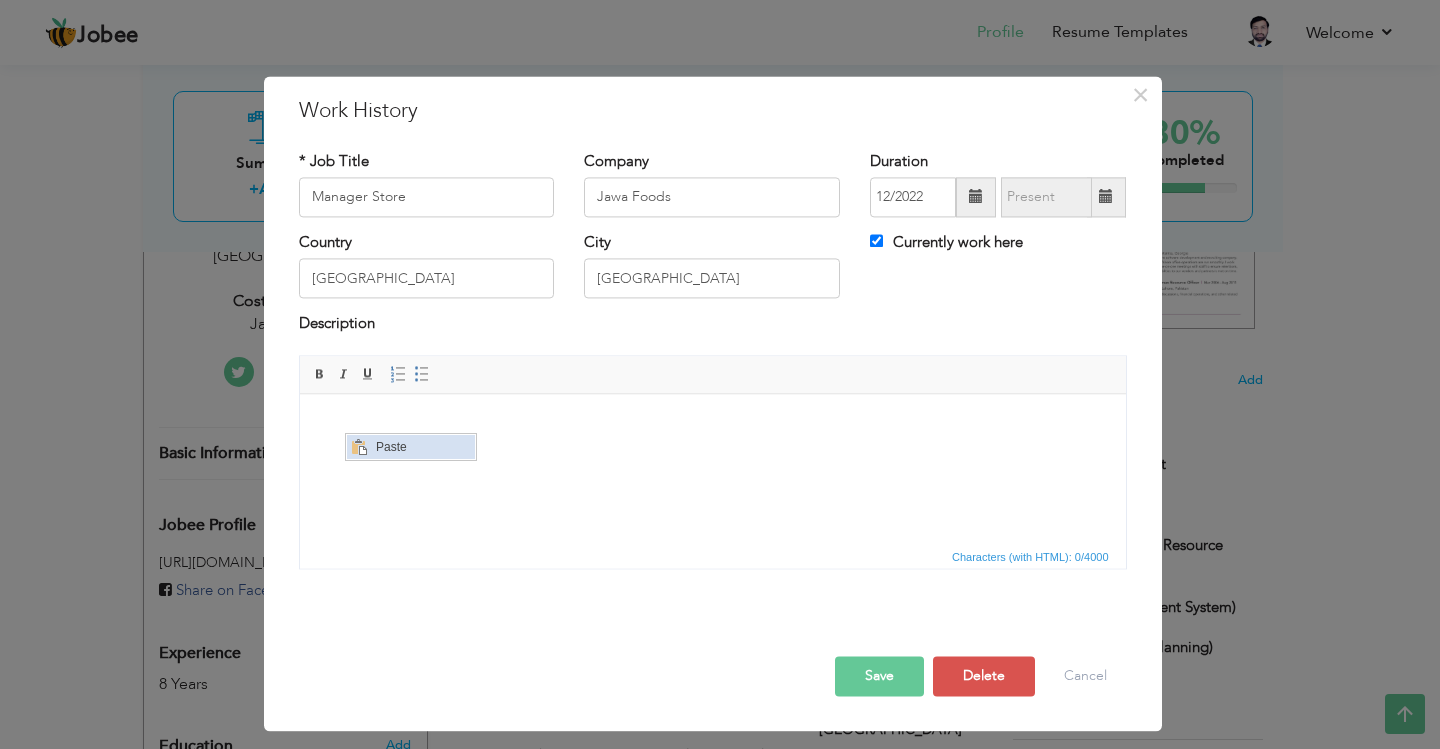 click at bounding box center [358, 447] 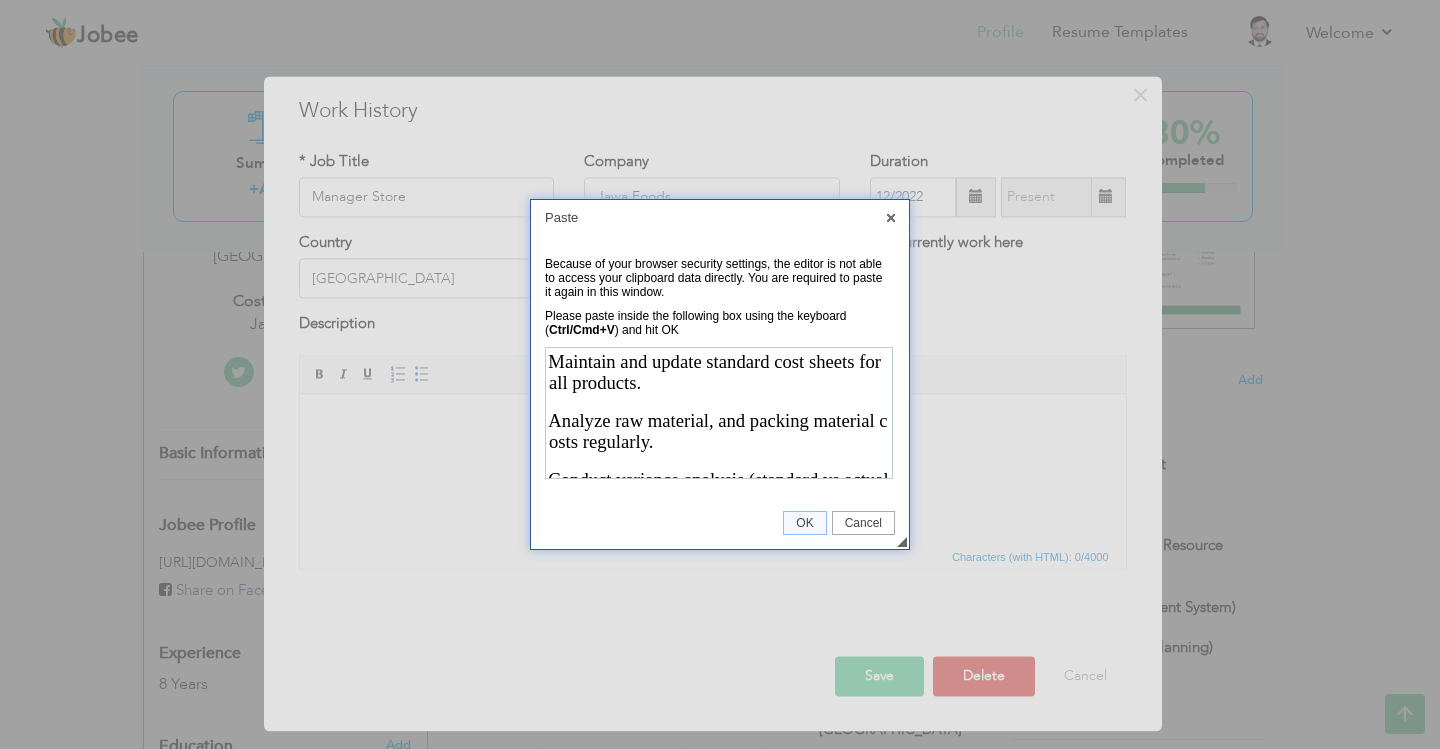 scroll, scrollTop: 100, scrollLeft: 0, axis: vertical 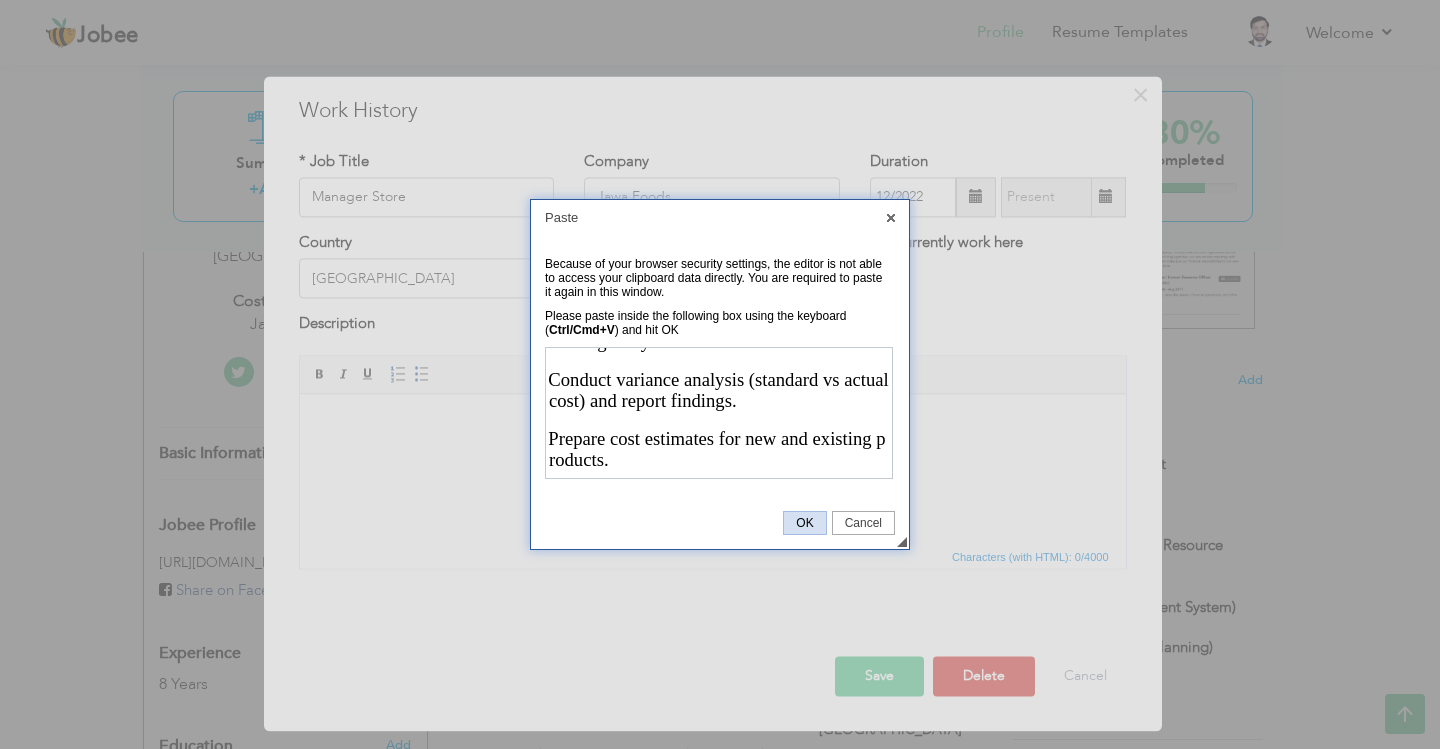click on "OK" at bounding box center [804, 523] 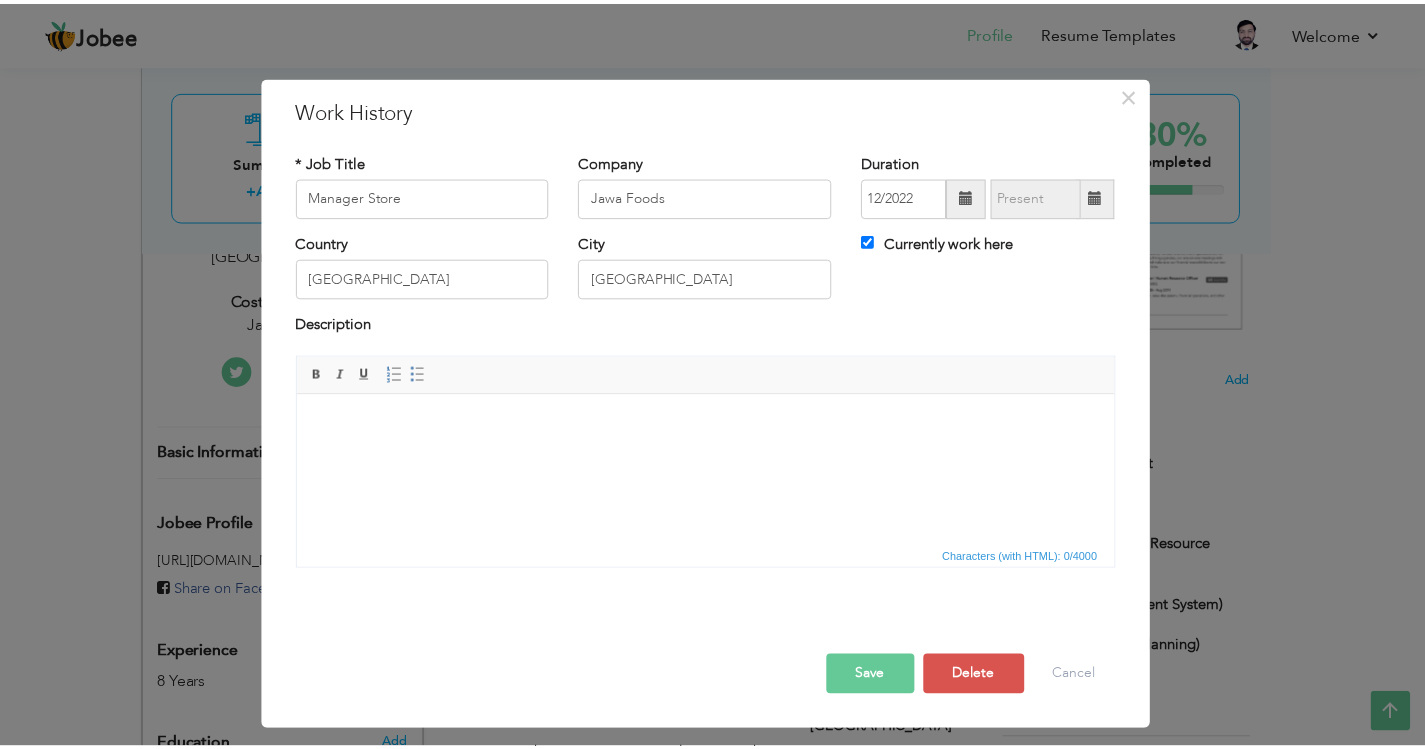 scroll, scrollTop: 0, scrollLeft: 0, axis: both 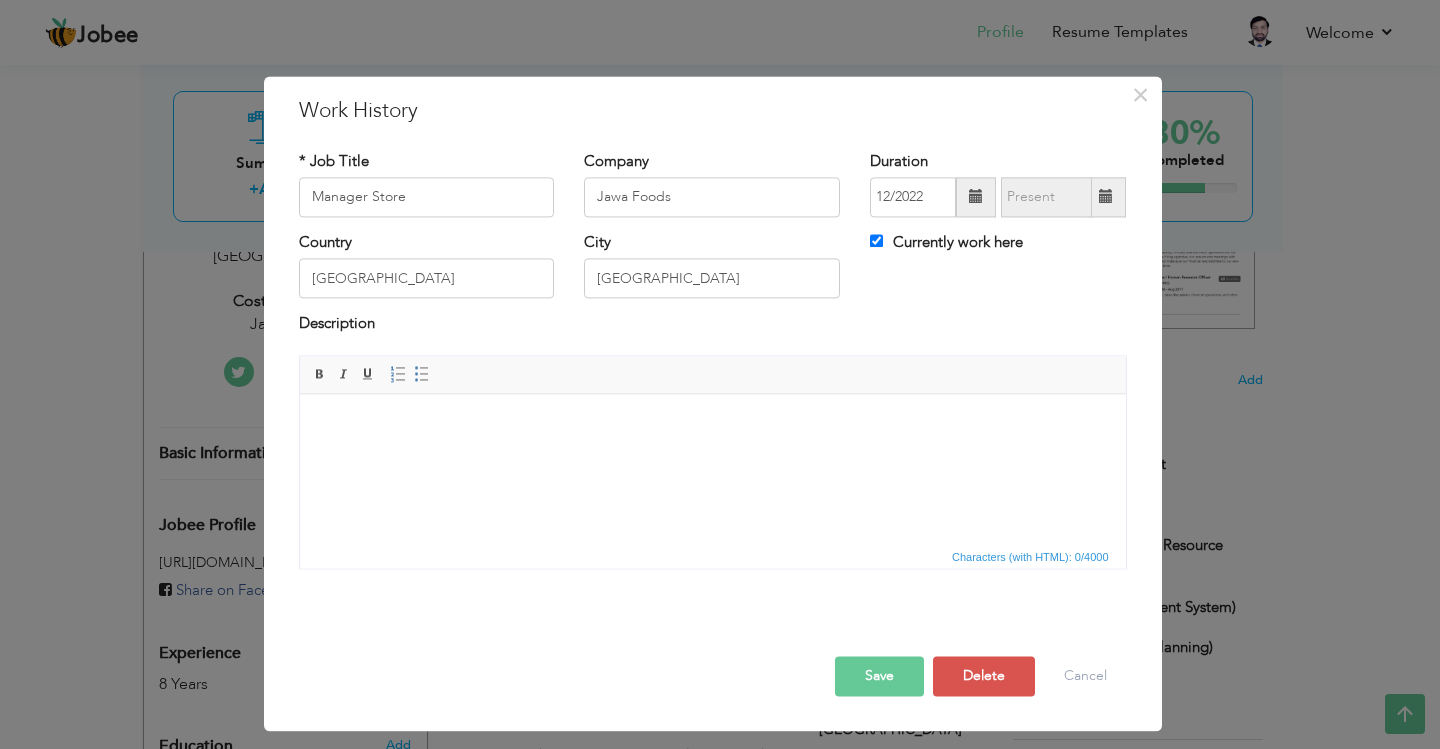 click at bounding box center (712, 424) 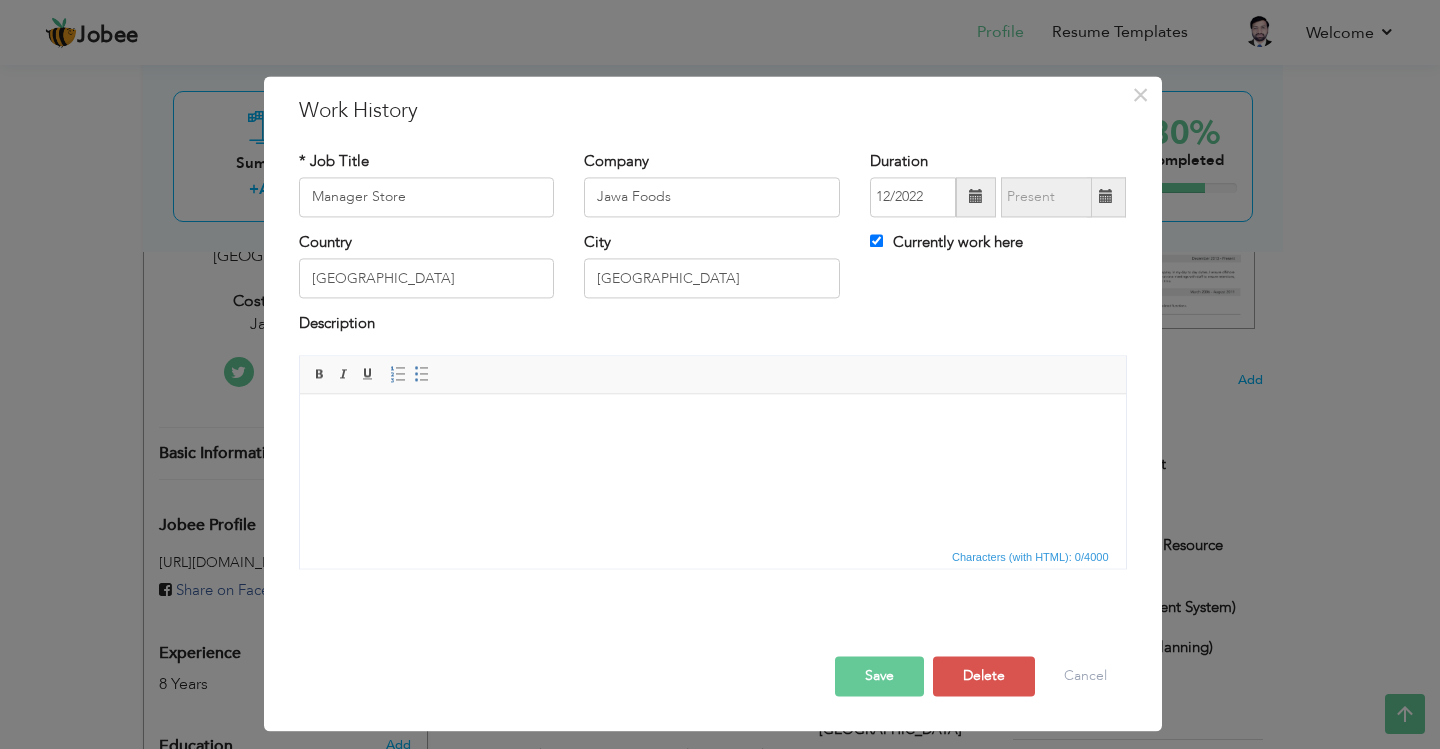 drag, startPoint x: 467, startPoint y: 435, endPoint x: 495, endPoint y: 480, distance: 53 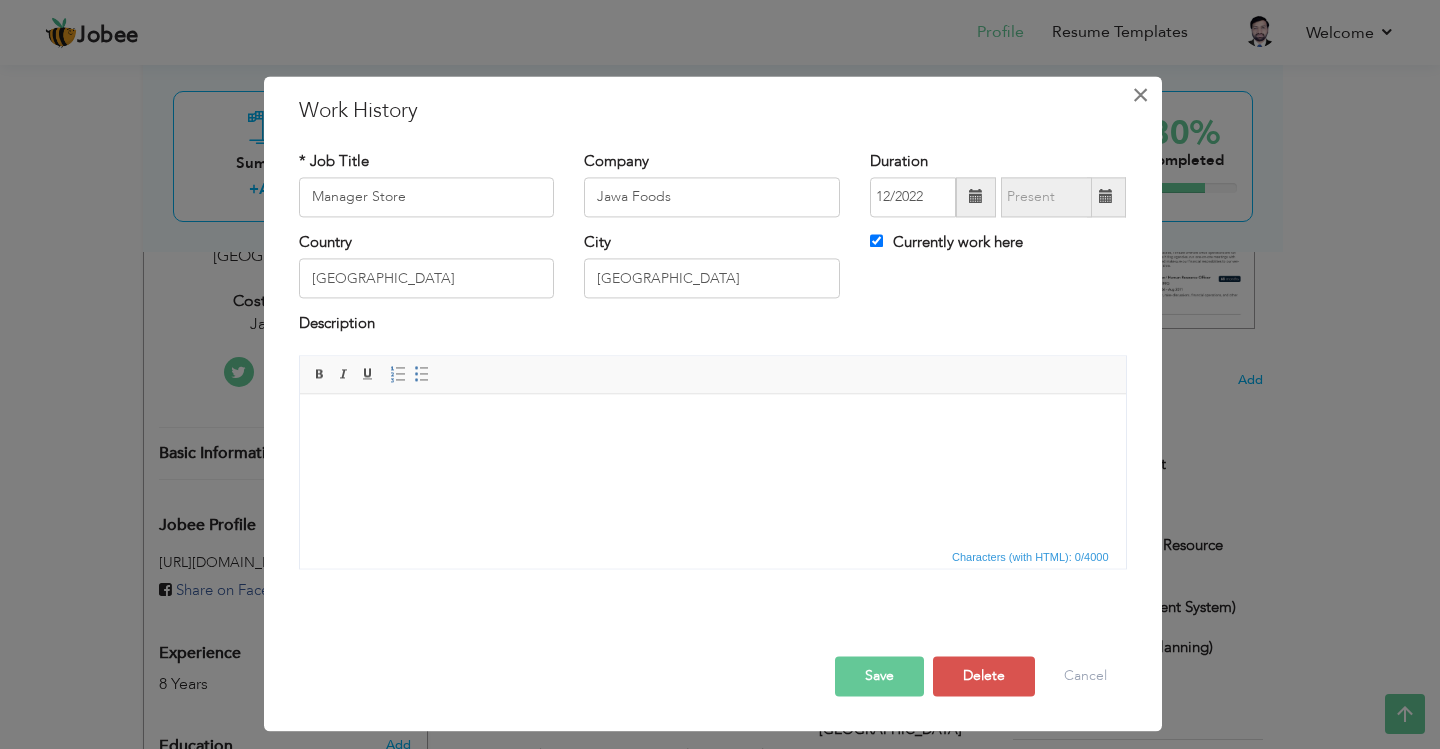 click on "×" at bounding box center [1140, 95] 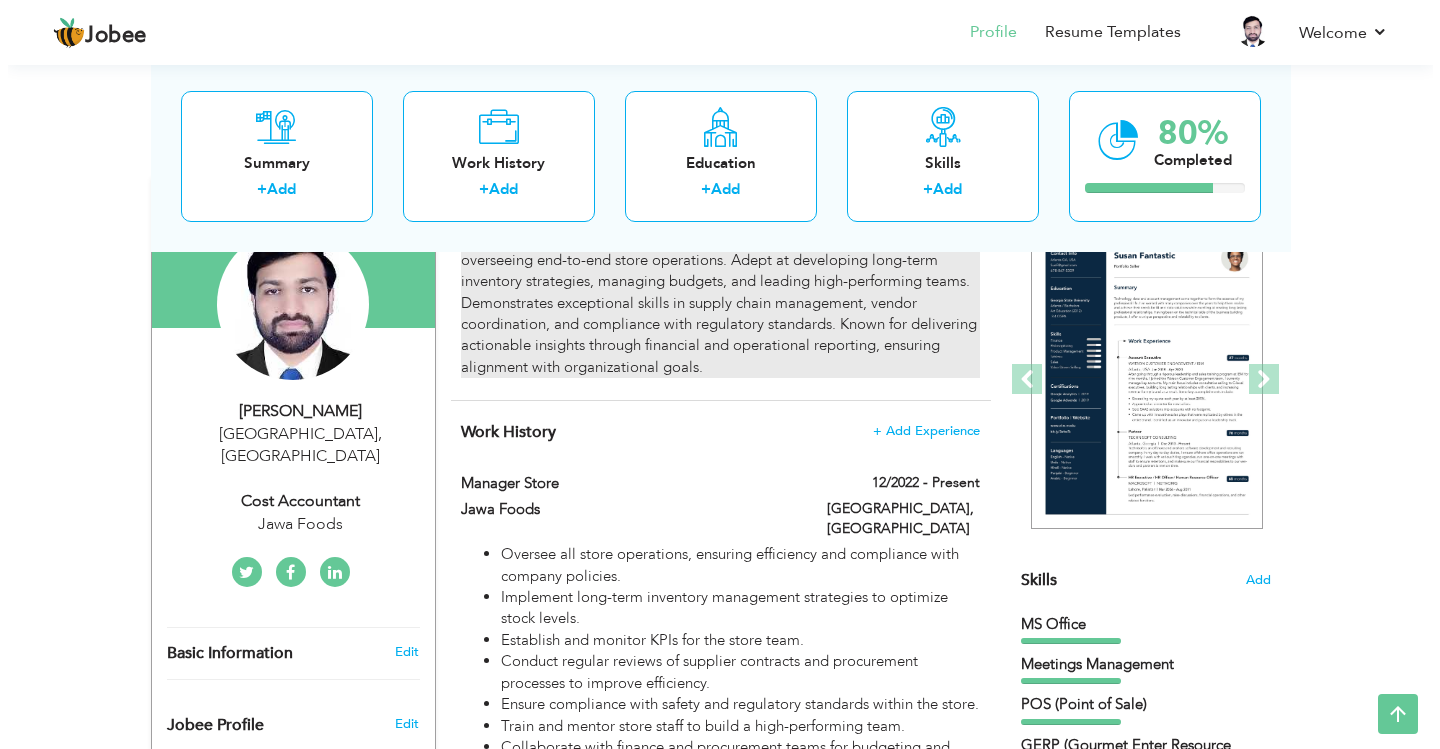 scroll, scrollTop: 0, scrollLeft: 0, axis: both 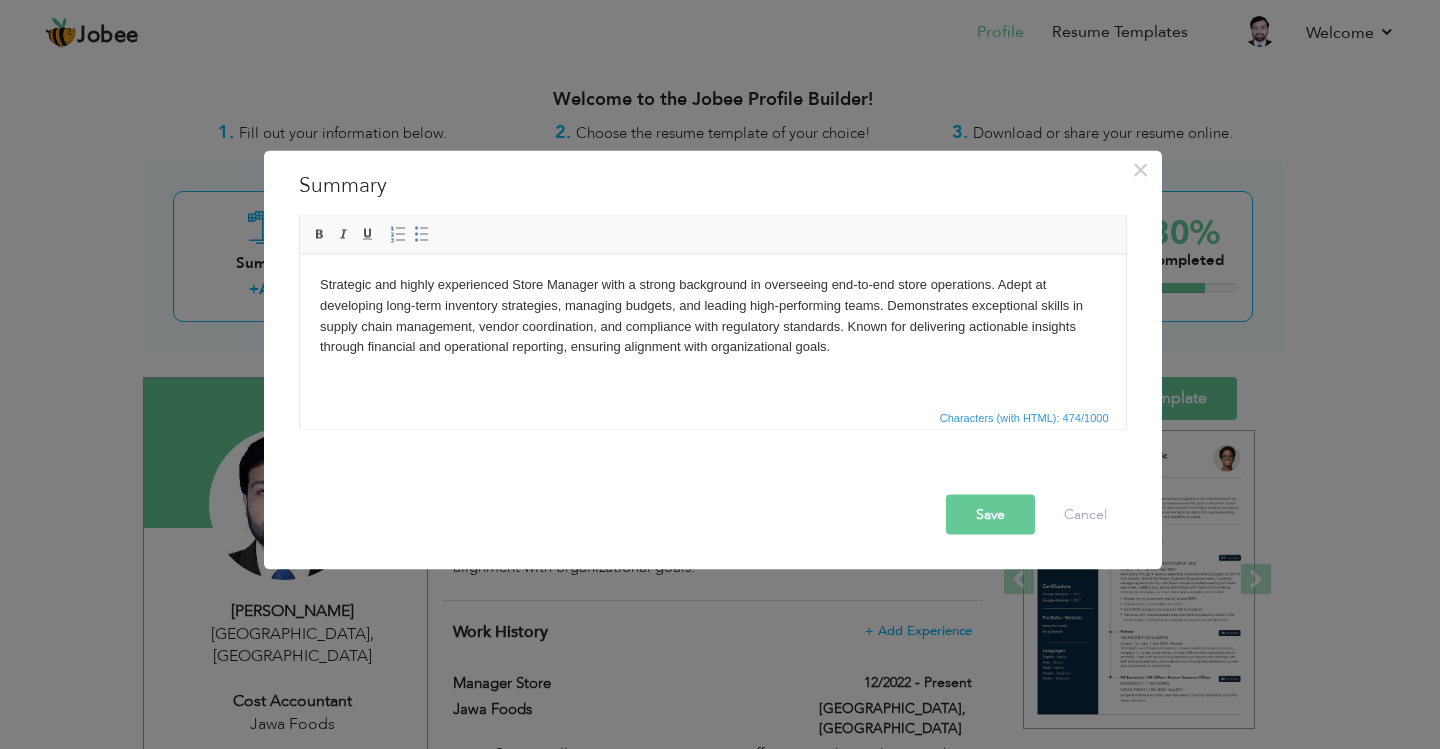 click on "Strategic and highly experienced Store Manager with a strong background in overseeing end-to-end store operations. Adept at developing long-term inventory strategies, managing budgets, and leading high-performing teams. Demonstrates exceptional skills in supply chain management, vendor coordination, and compliance with regulatory standards. Known for delivering actionable insights through financial and operational reporting, ensuring alignment with organizational goals." at bounding box center (712, 315) 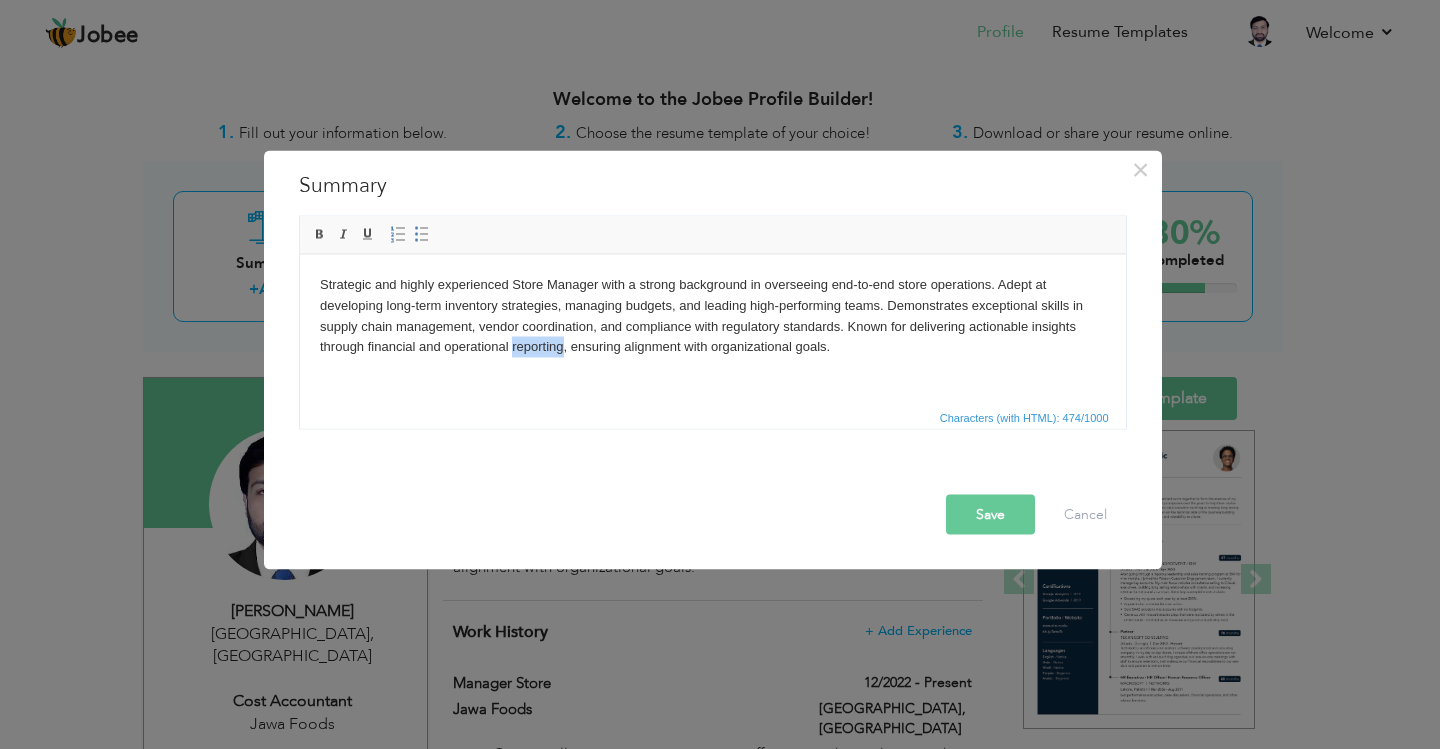 click on "Strategic and highly experienced Store Manager with a strong background in overseeing end-to-end store operations. Adept at developing long-term inventory strategies, managing budgets, and leading high-performing teams. Demonstrates exceptional skills in supply chain management, vendor coordination, and compliance with regulatory standards. Known for delivering actionable insights through financial and operational reporting, ensuring alignment with organizational goals." at bounding box center (712, 315) 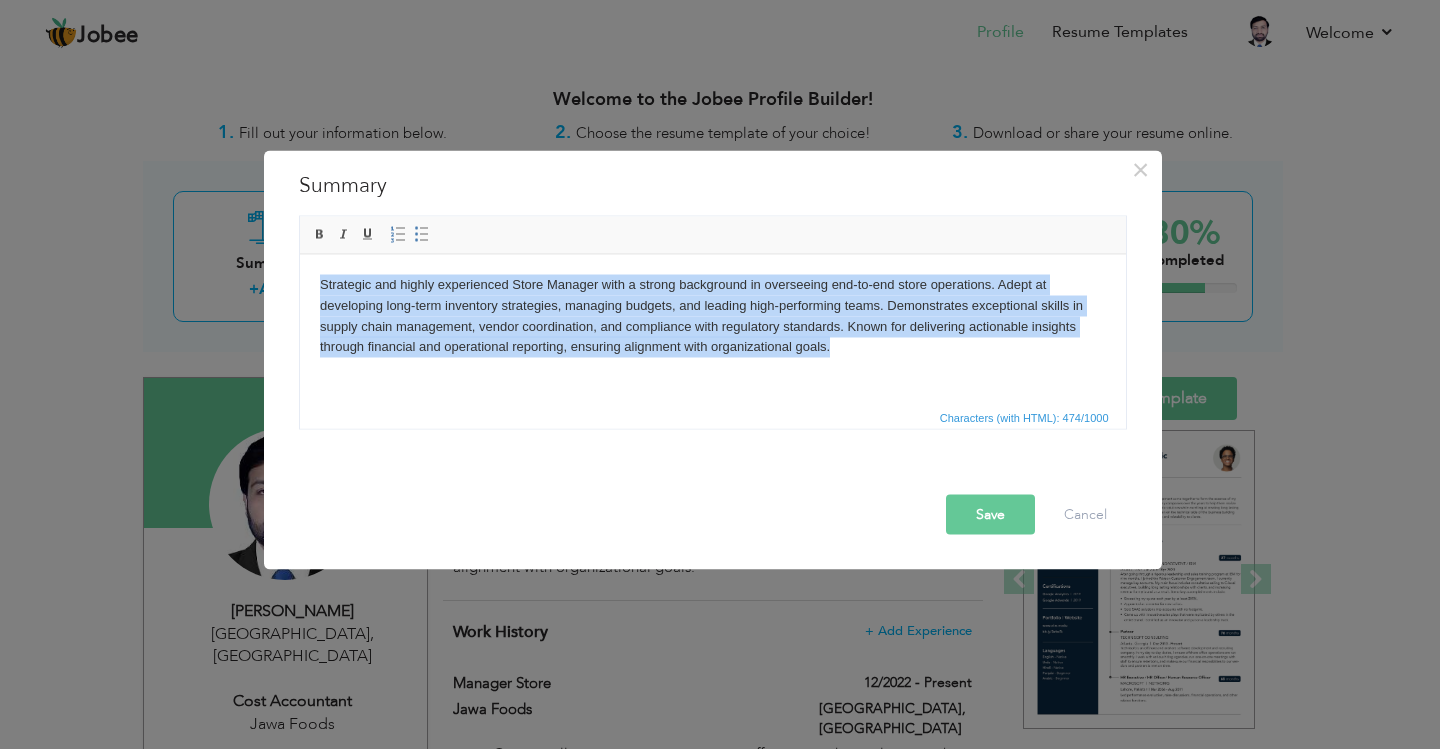 click on "Strategic and highly experienced Store Manager with a strong background in overseeing end-to-end store operations. Adept at developing long-term inventory strategies, managing budgets, and leading high-performing teams. Demonstrates exceptional skills in supply chain management, vendor coordination, and compliance with regulatory standards. Known for delivering actionable insights through financial and operational reporting, ensuring alignment with organizational goals." at bounding box center [712, 315] 